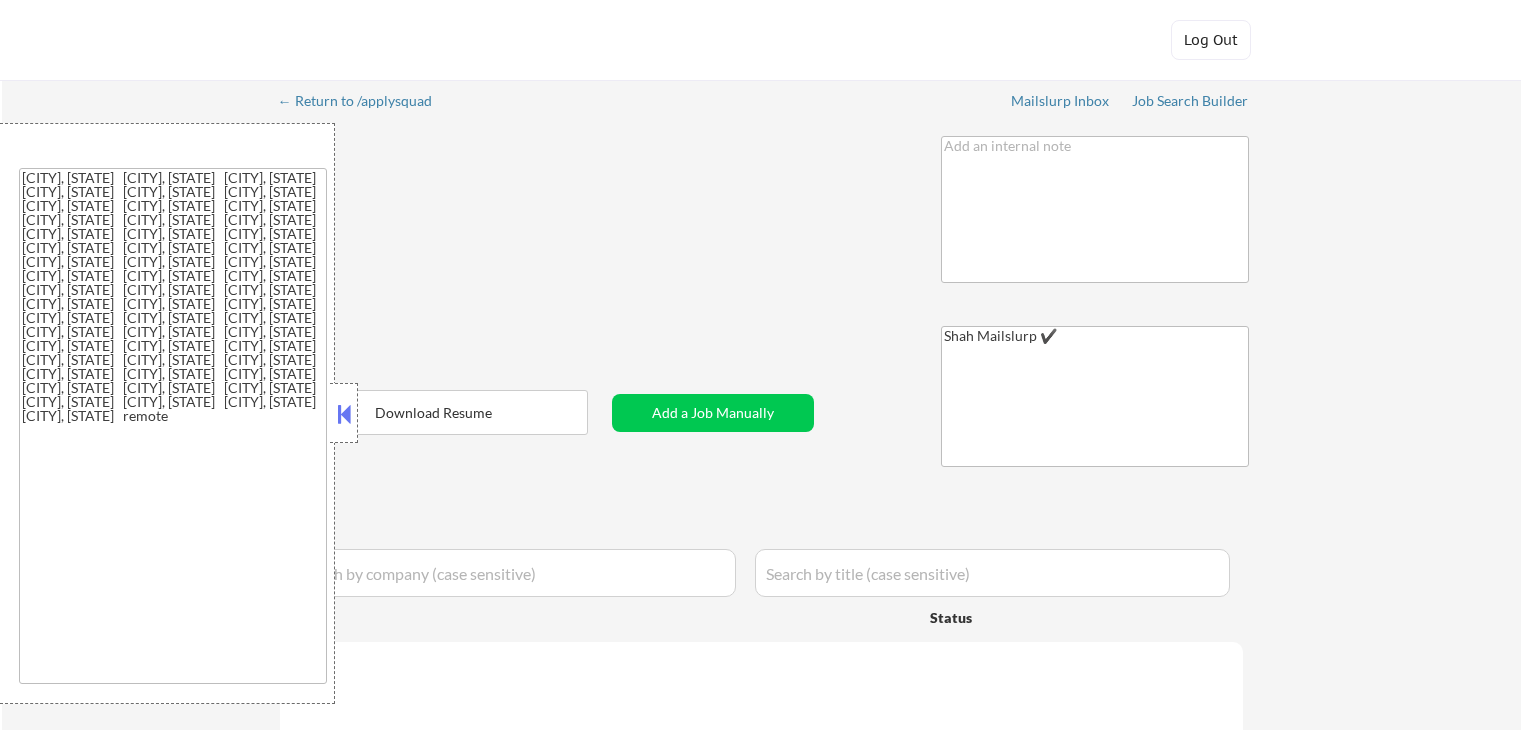 select on ""applied"" 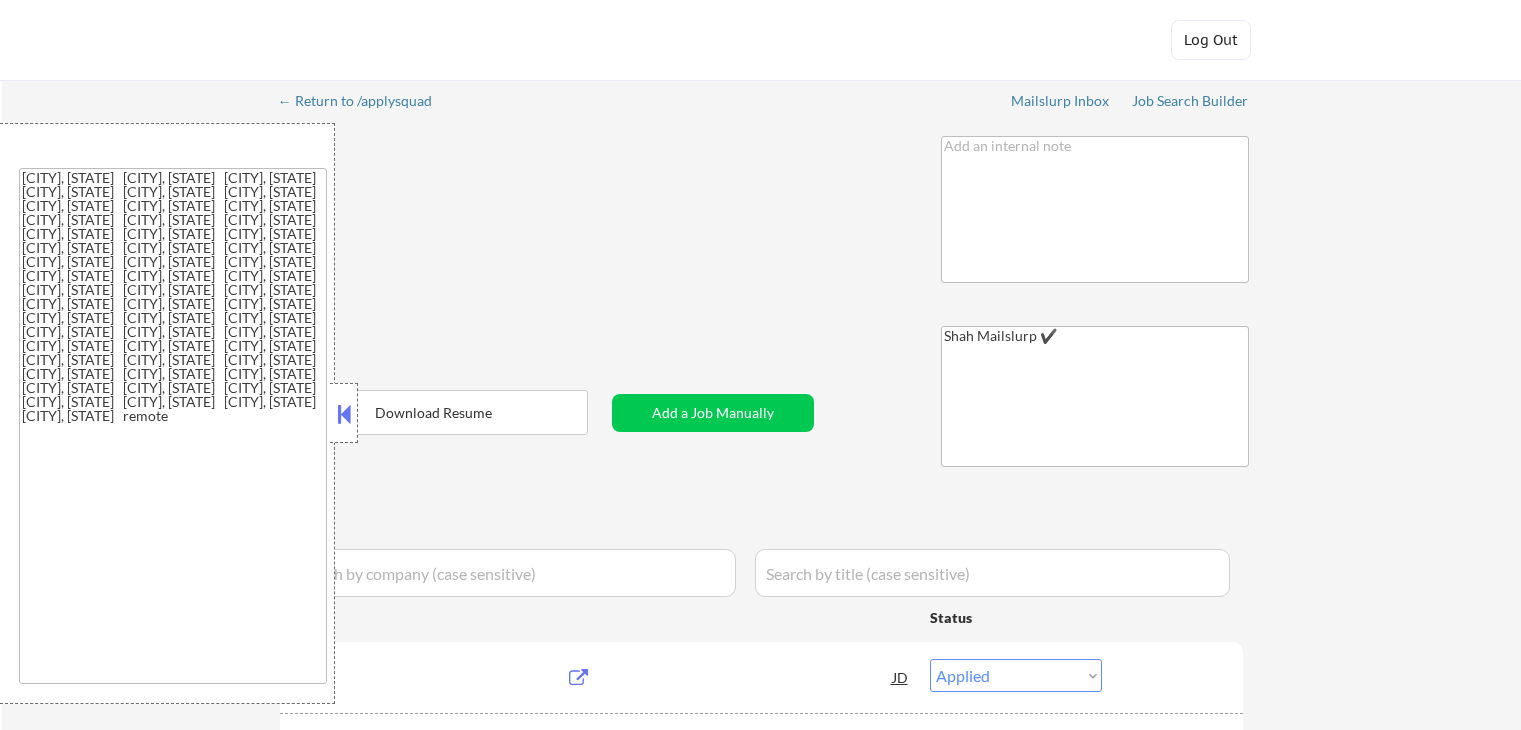 select on ""pending"" 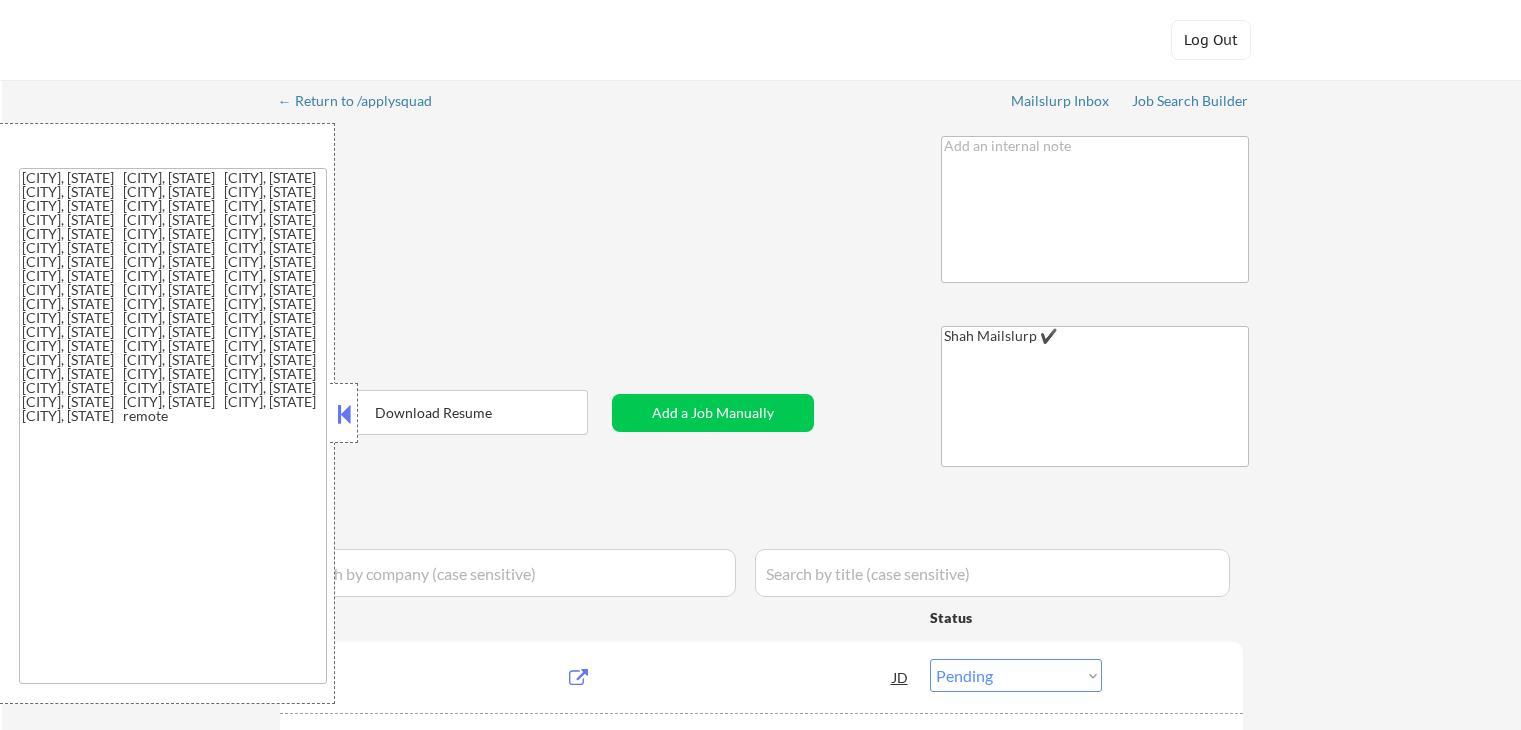 select on ""pending"" 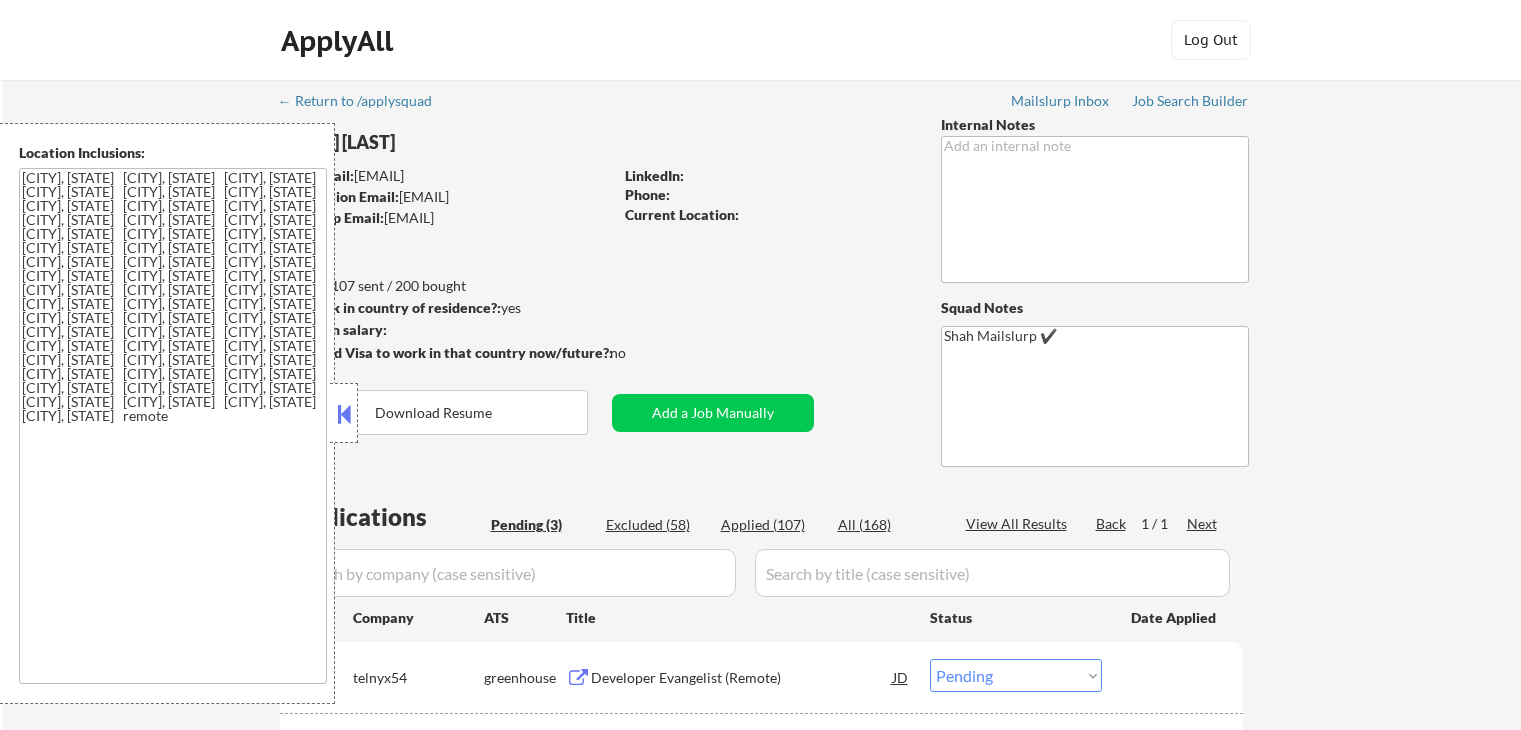scroll, scrollTop: 0, scrollLeft: 0, axis: both 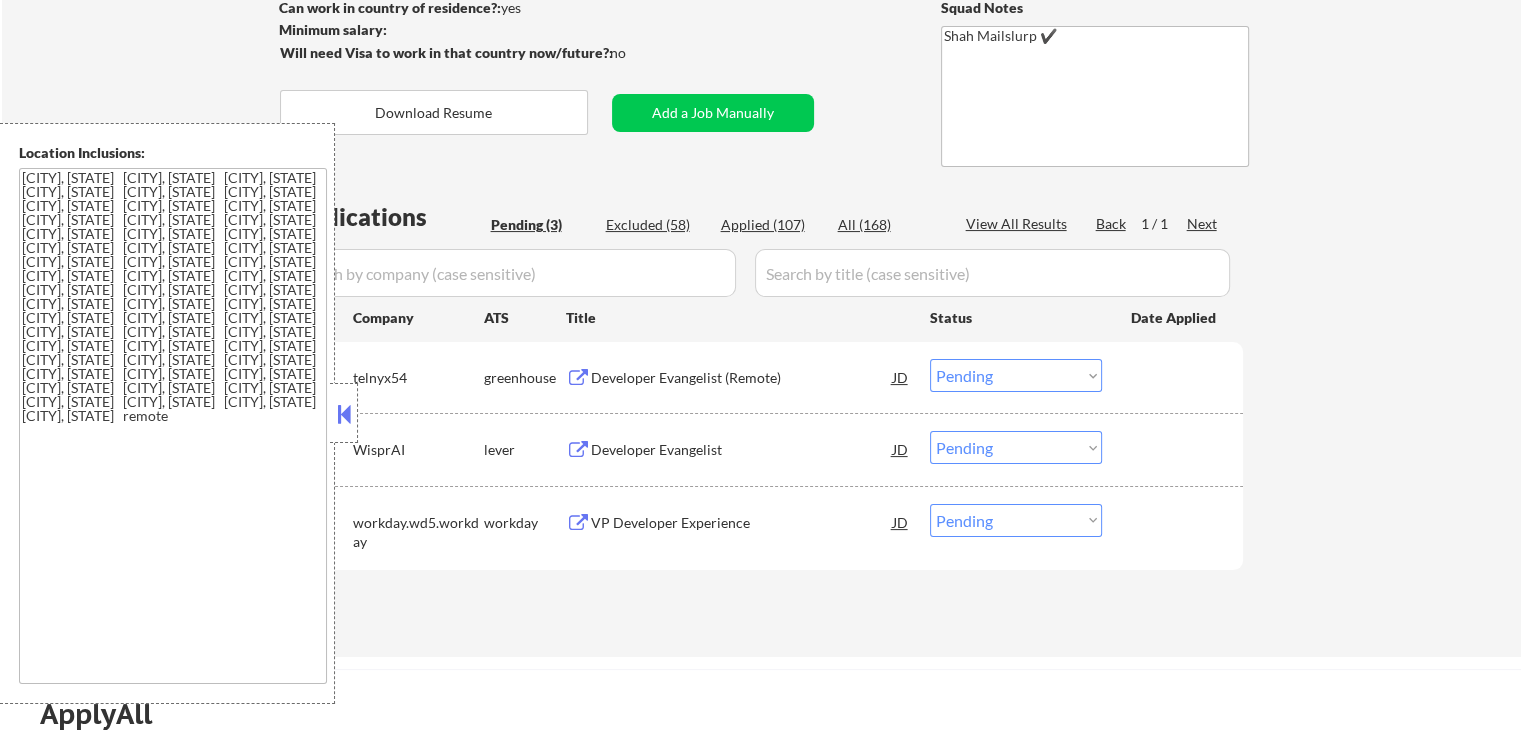 click at bounding box center (344, 414) 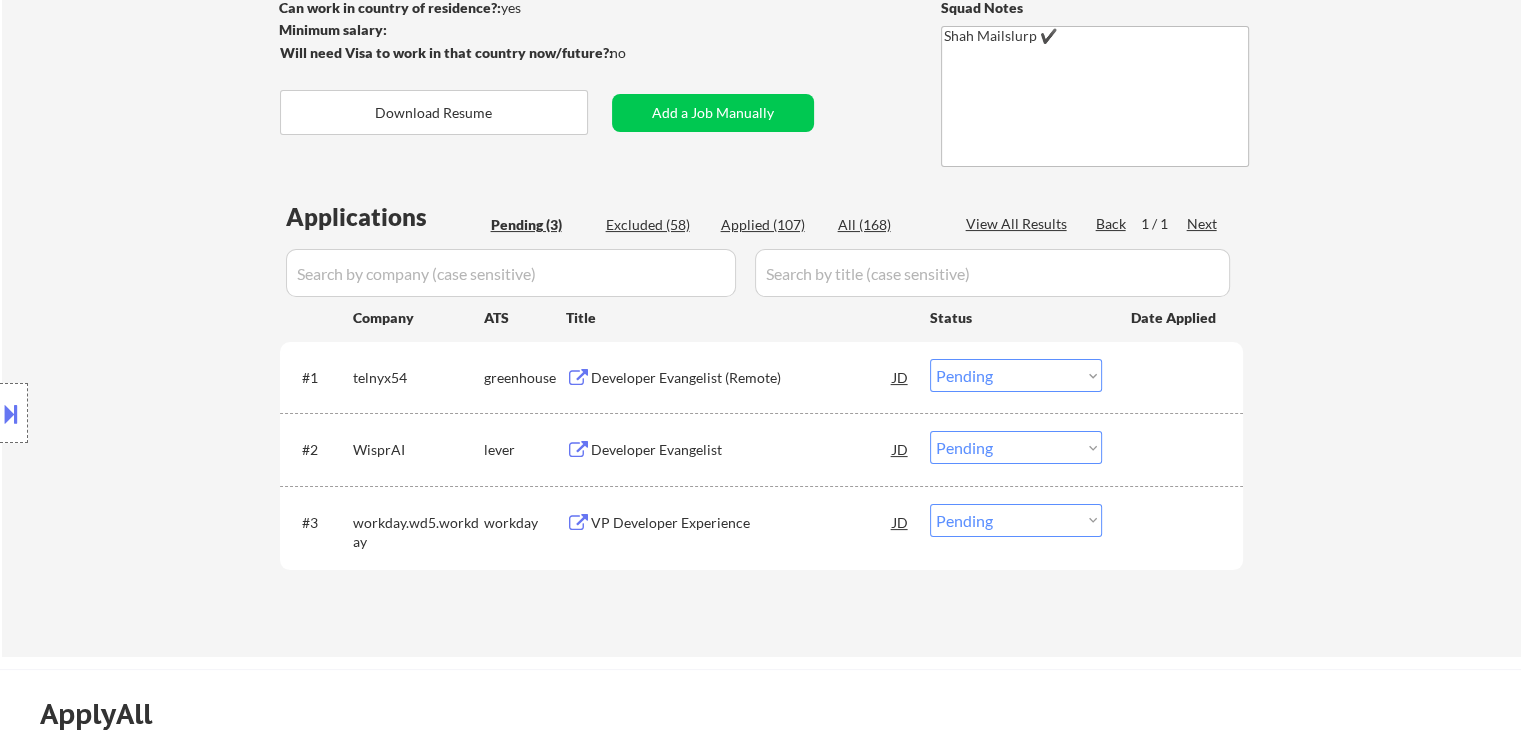 scroll, scrollTop: 200, scrollLeft: 0, axis: vertical 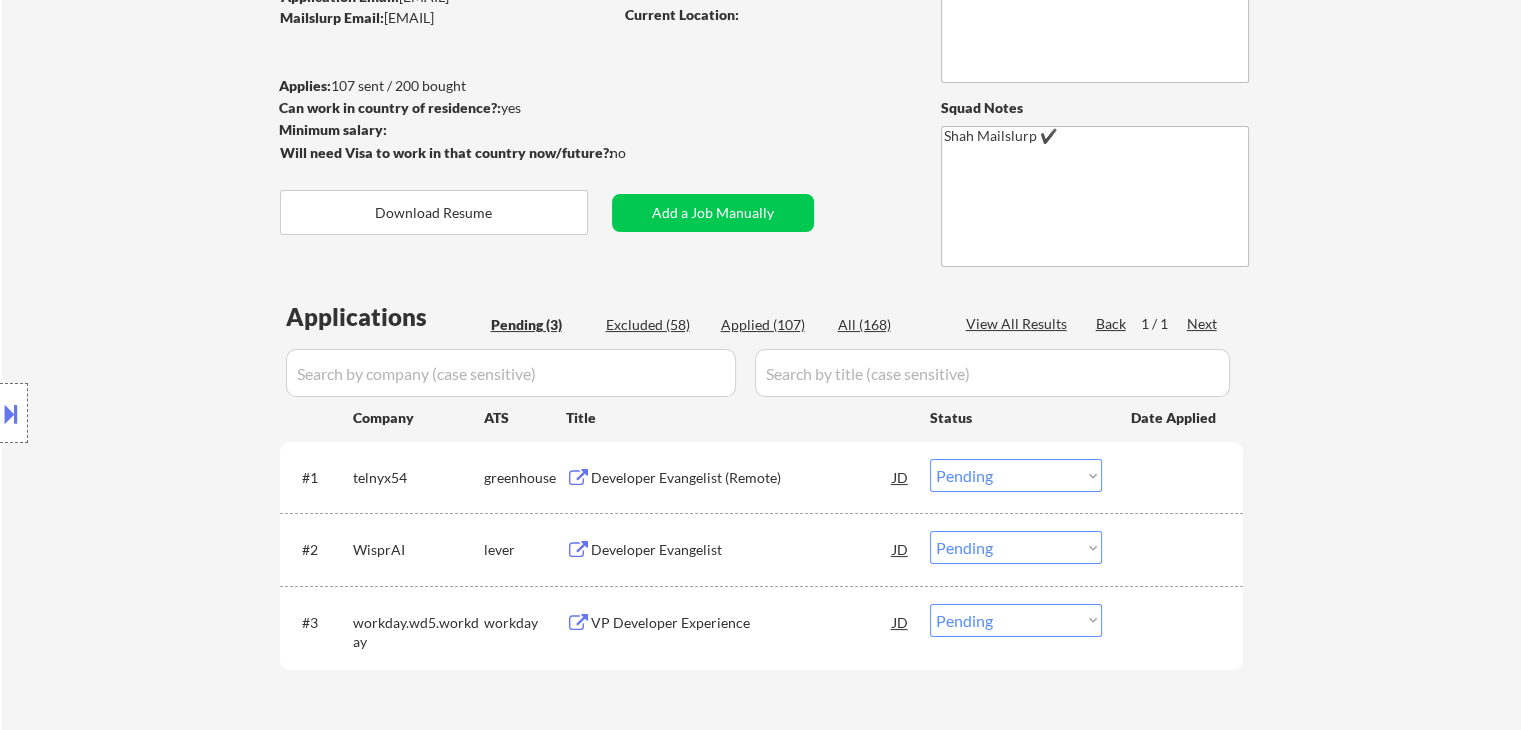 click on "Developer Evangelist (Remote)" at bounding box center [742, 478] 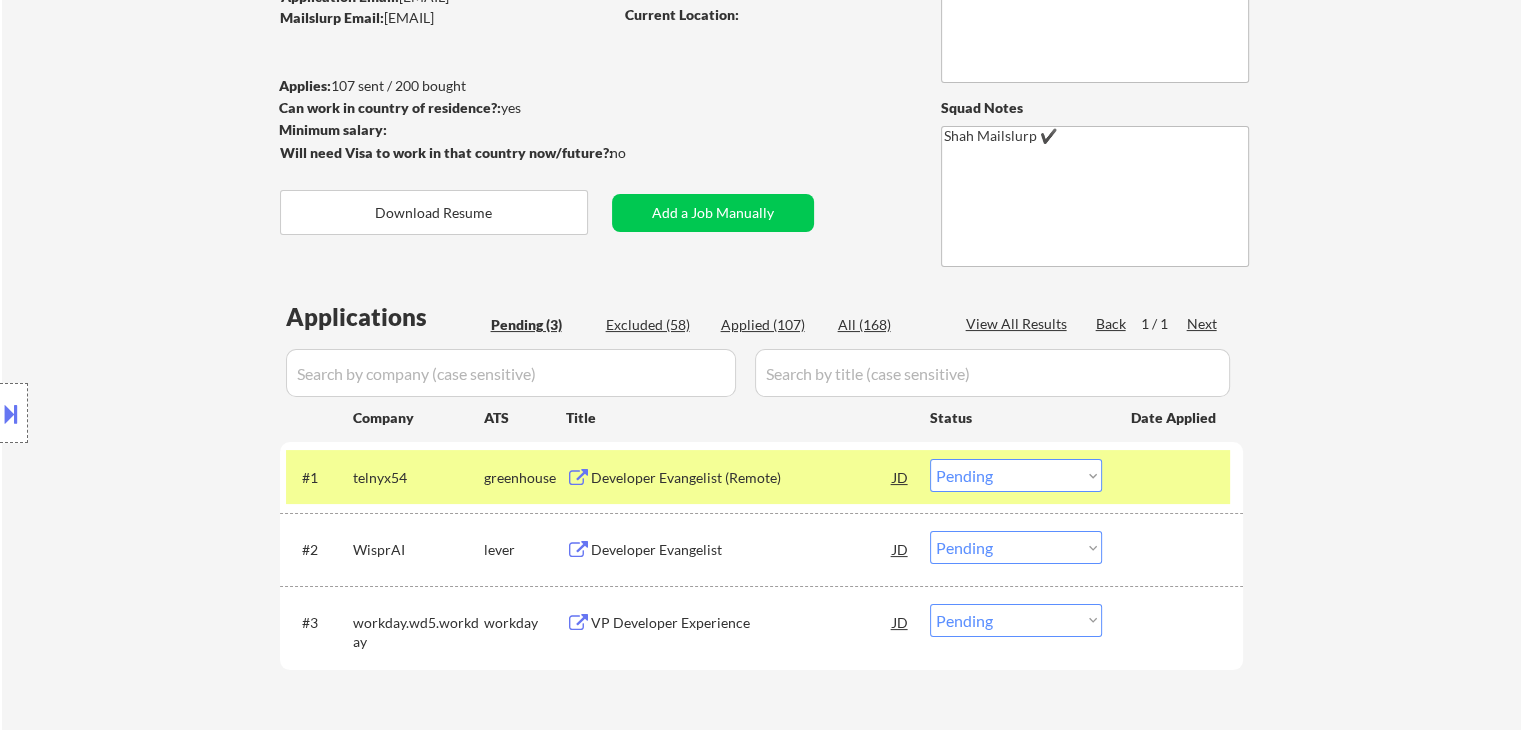 click on "Developer Evangelist" at bounding box center [742, 550] 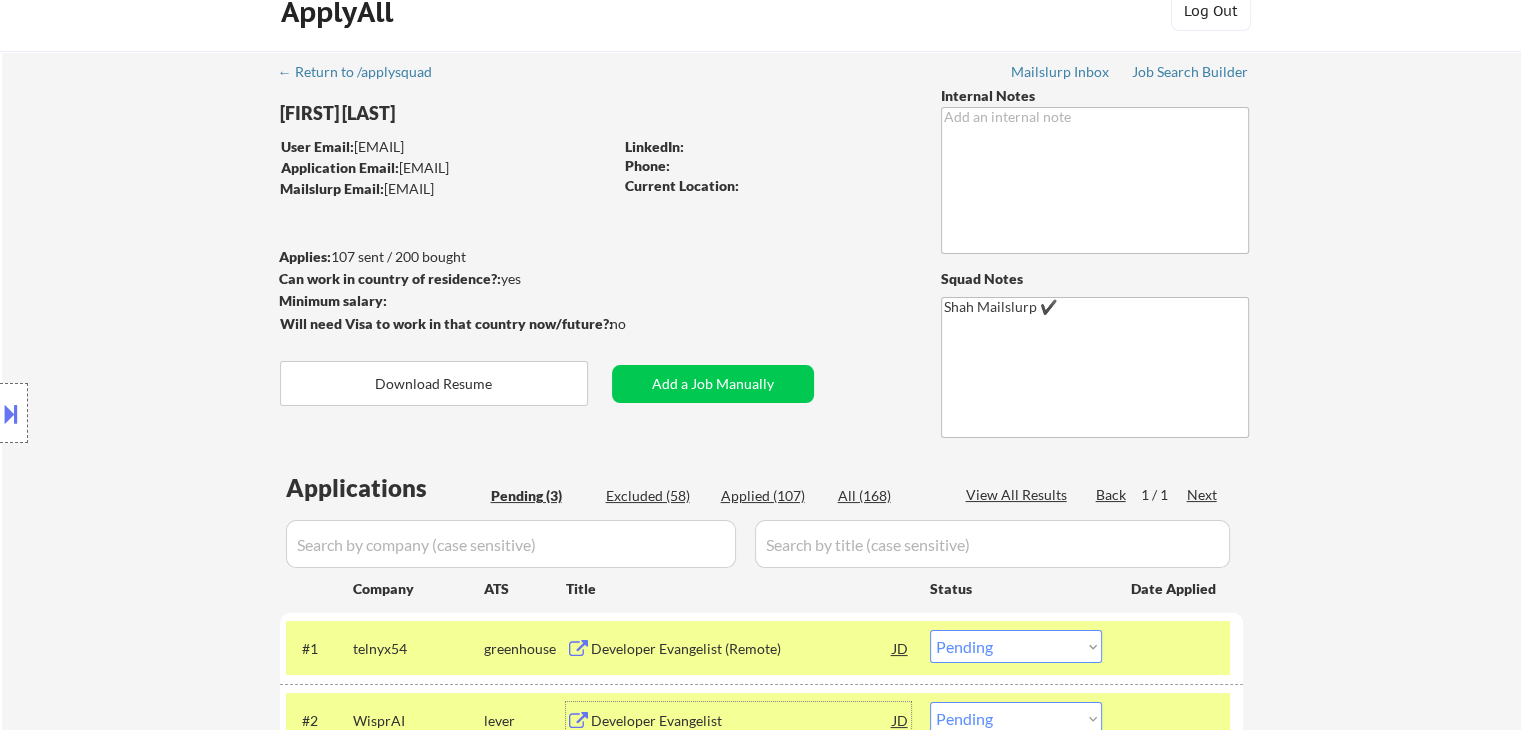 scroll, scrollTop: 0, scrollLeft: 0, axis: both 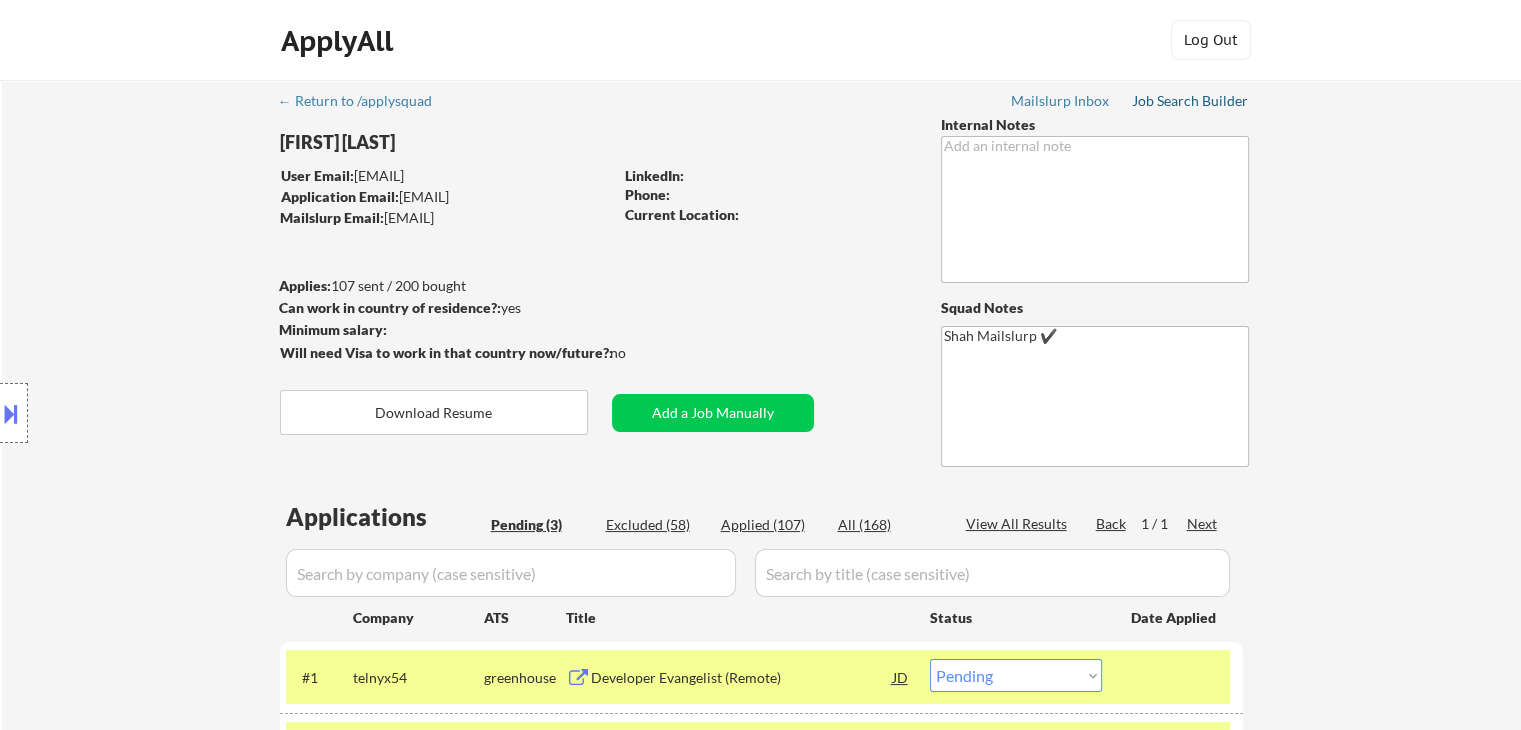 click on "Job Search Builder" at bounding box center (1190, 101) 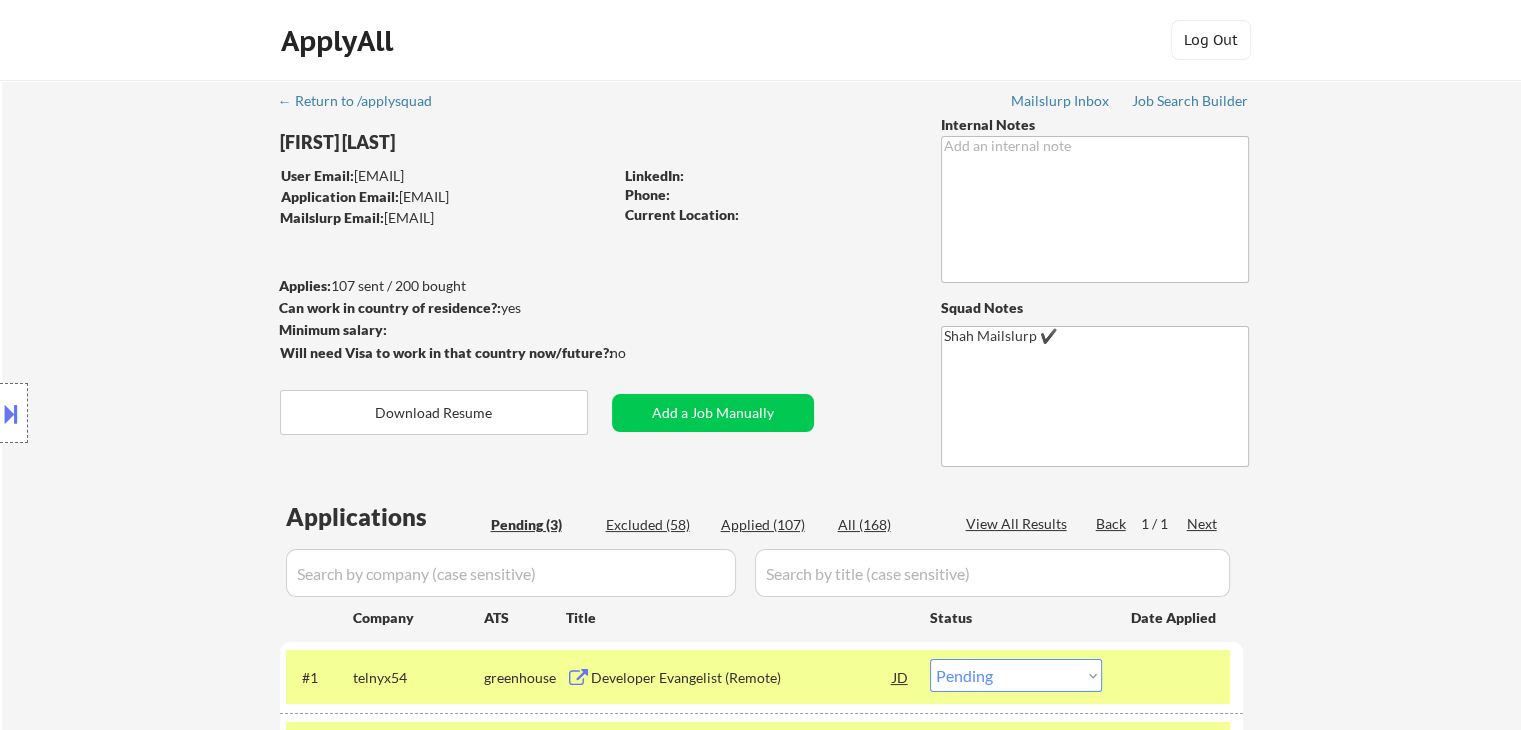 click at bounding box center (11, 413) 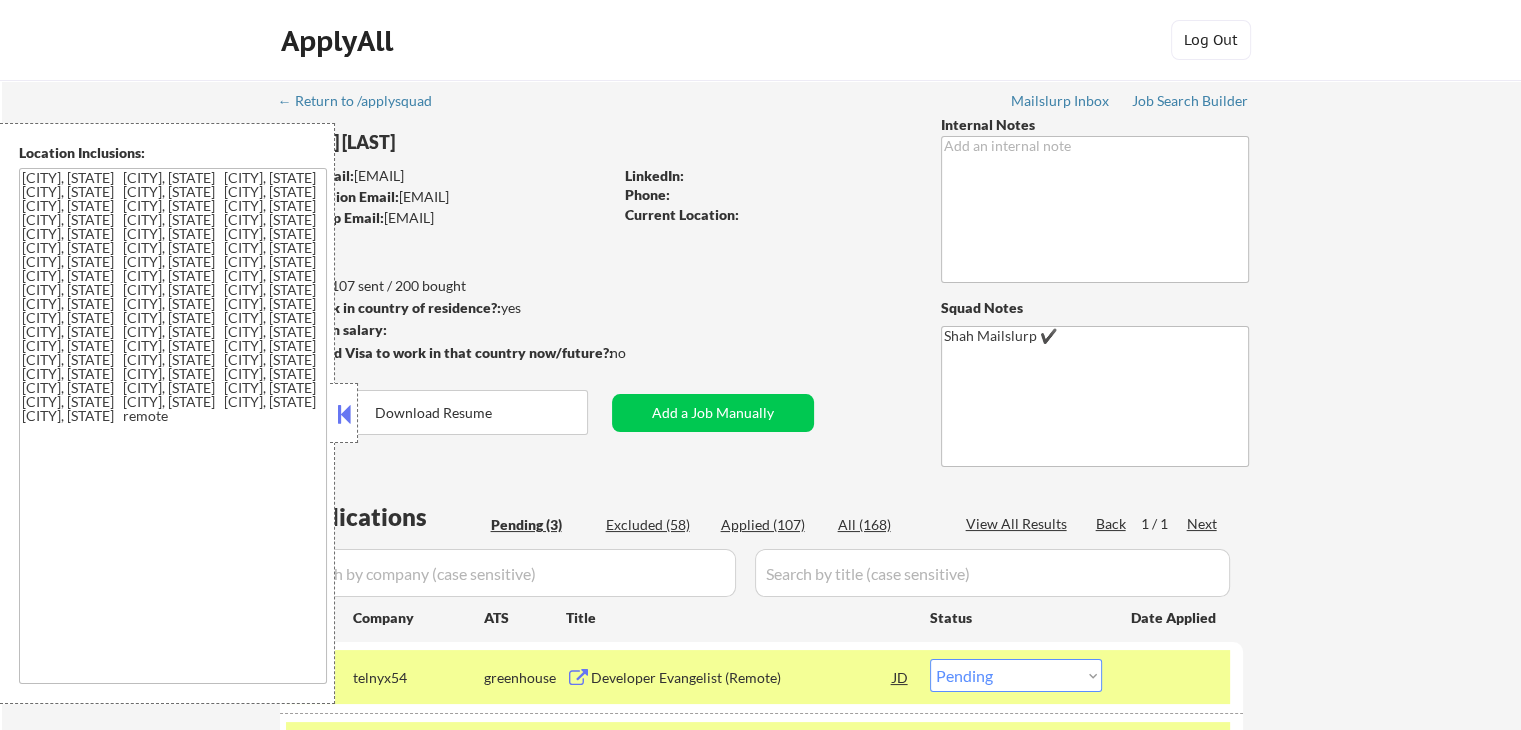 click at bounding box center [344, 414] 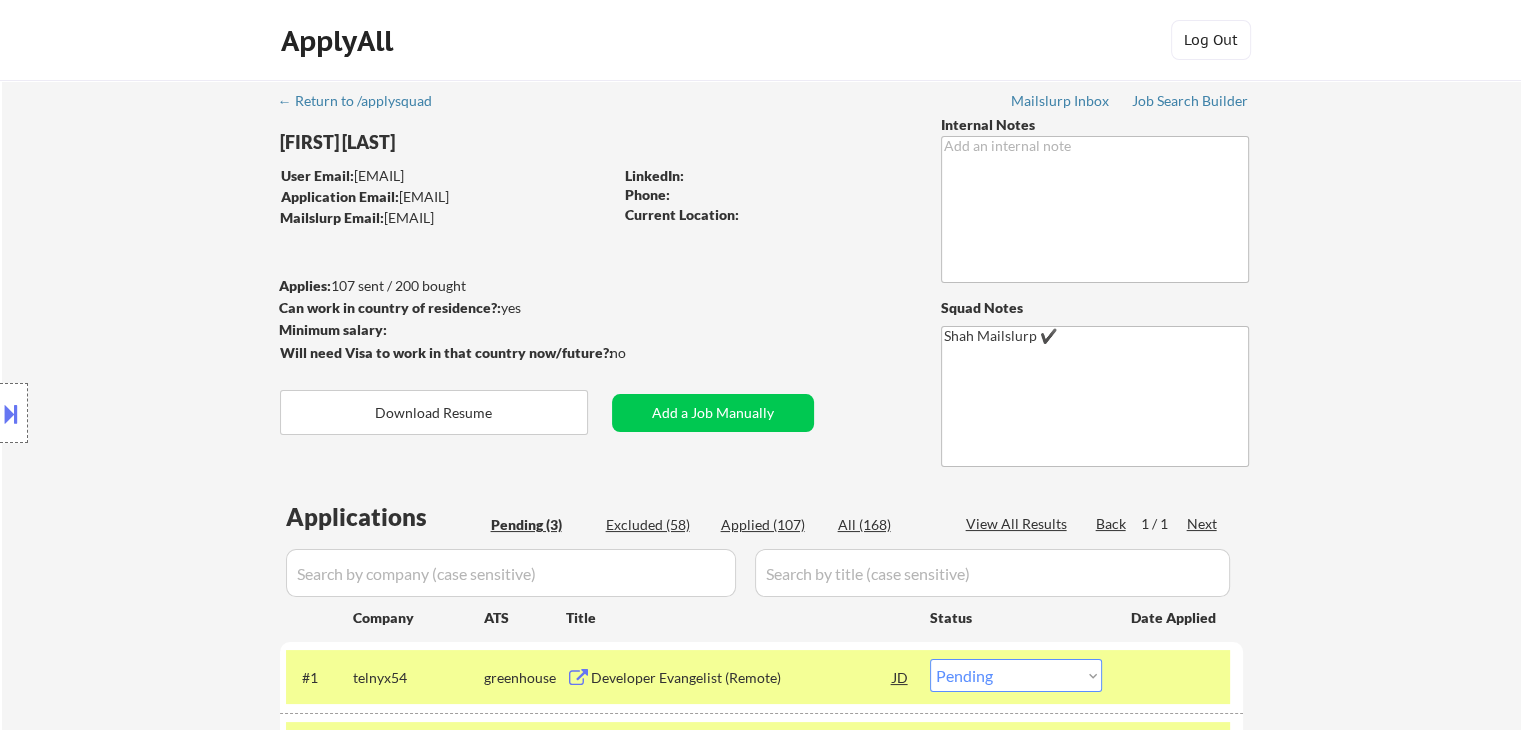 click on "Location Inclusions: [CITY], [STATE]   [CITY], [STATE]   [CITY], [STATE]   [CITY], [STATE]   [CITY], [STATE]   [CITY], [STATE]   [CITY], [STATE]   [CITY], [STATE]   [CITY], [STATE]   [CITY], [STATE]   [CITY], [STATE]   [CITY], [STATE]   [CITY], [STATE]   [CITY], [STATE]   [CITY], [STATE]   [CITY], [STATE]   [CITY], [STATE]   [CITY], [STATE]   [CITY], [STATE]   [CITY], [STATE]   [CITY], [STATE]   [CITY], [STATE]   [CITY], [STATE]   [CITY], [STATE]   [CITY], [STATE]   [CITY], [STATE]   [CITY], [STATE]   [CITY], [STATE]   [CITY], [STATE]   [CITY], [STATE]   [CITY], [STATE]   [CITY], [STATE]   [CITY], [STATE]   [CITY], [STATE]   [CITY], [STATE]   [CITY], [STATE]   [CITY], [STATE]   [CITY], [STATE]   [CITY], [STATE]   [CITY], [STATE]   [CITY], [STATE]   [CITY], [STATE]   [CITY], [STATE]   [CITY], [STATE]   [CITY], [STATE]   [CITY], [STATE]   [CITY], [STATE]   [CITY], [STATE]   [CITY], [STATE]   [CITY], [STATE]   [CITY], [STATE]   [CITY], [STATE]   remote" at bounding box center [179, 413] 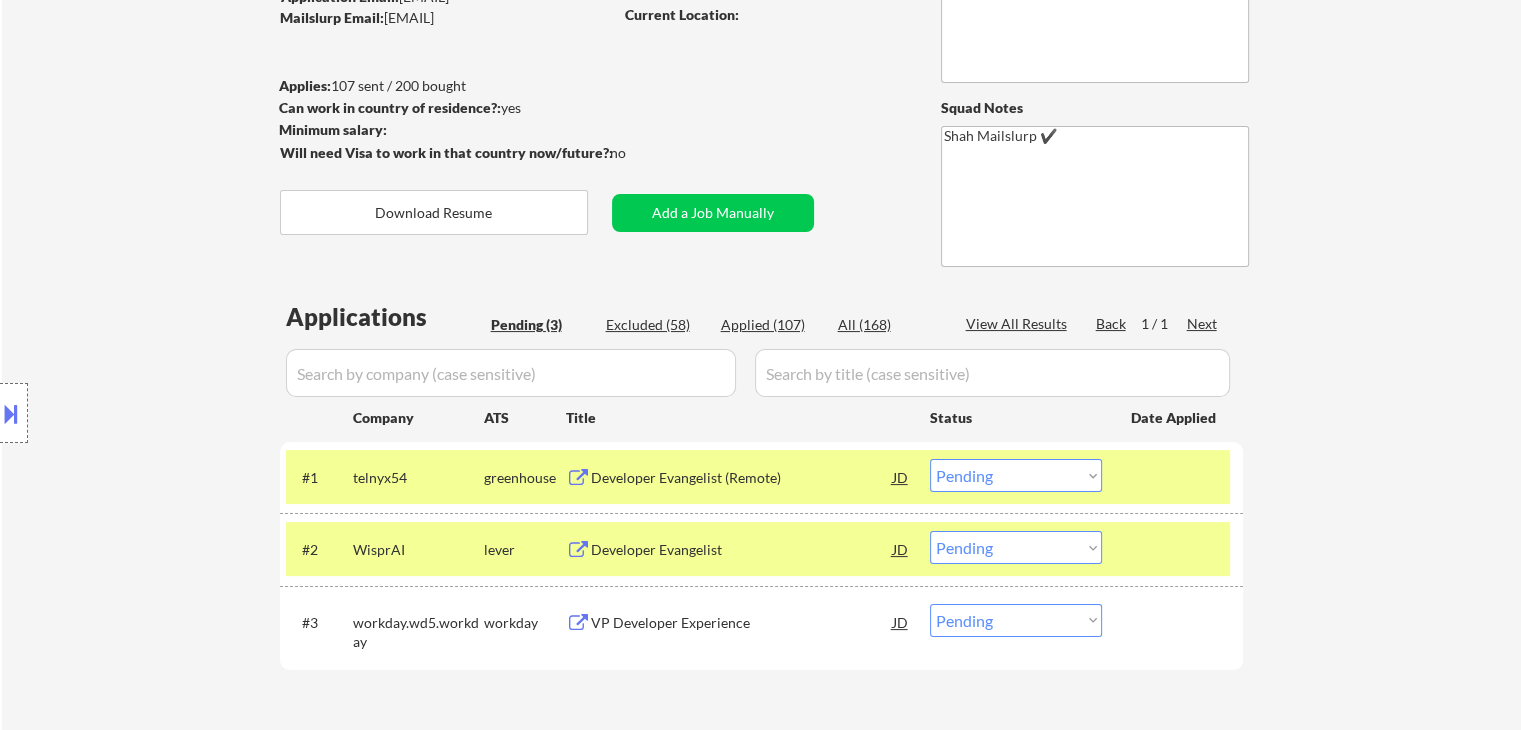 scroll, scrollTop: 500, scrollLeft: 0, axis: vertical 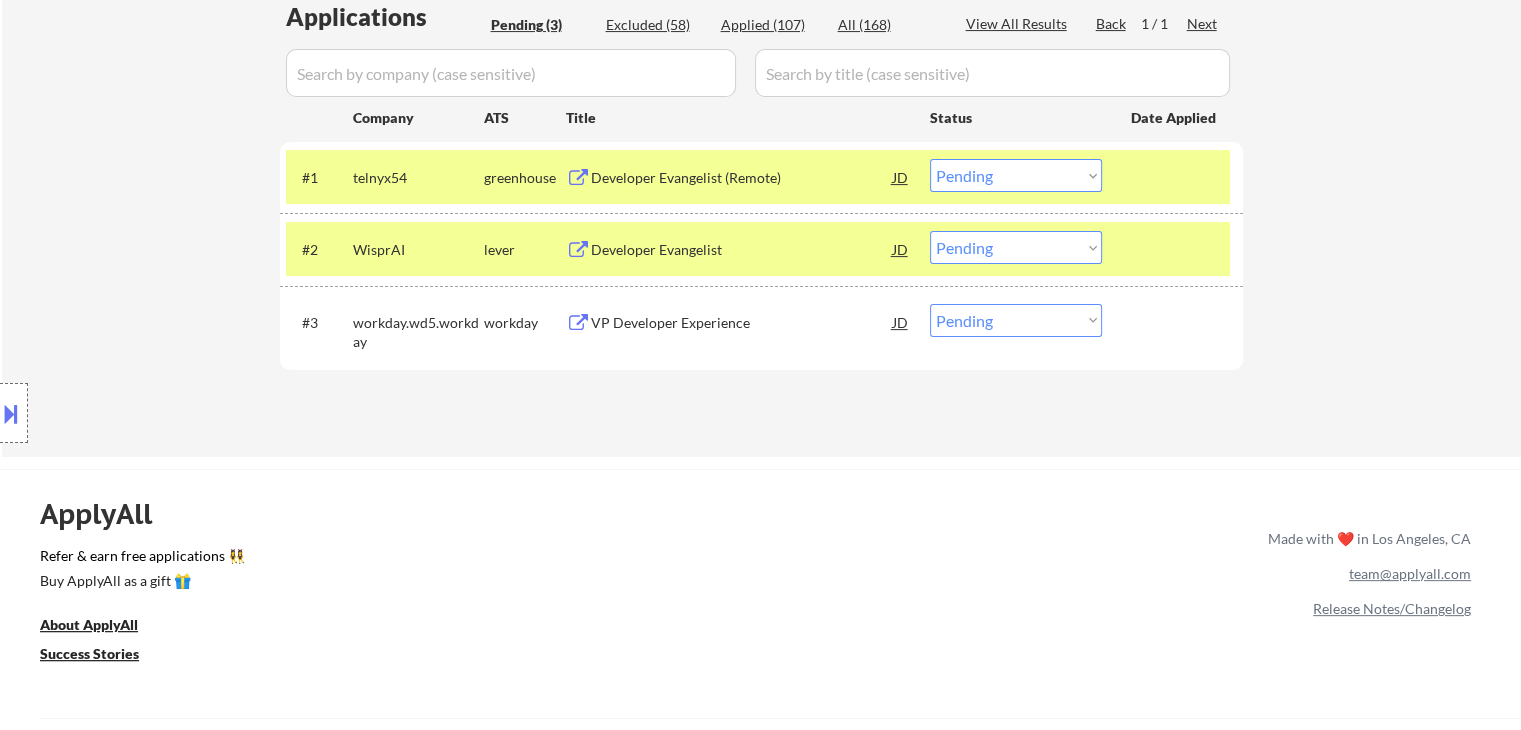 click on "Choose an option... Pending Applied Excluded (Questions) Excluded (Expired) Excluded (Location) Excluded (Bad Match) Excluded (Blocklist) Excluded (Salary) Excluded (Other)" at bounding box center [1016, 175] 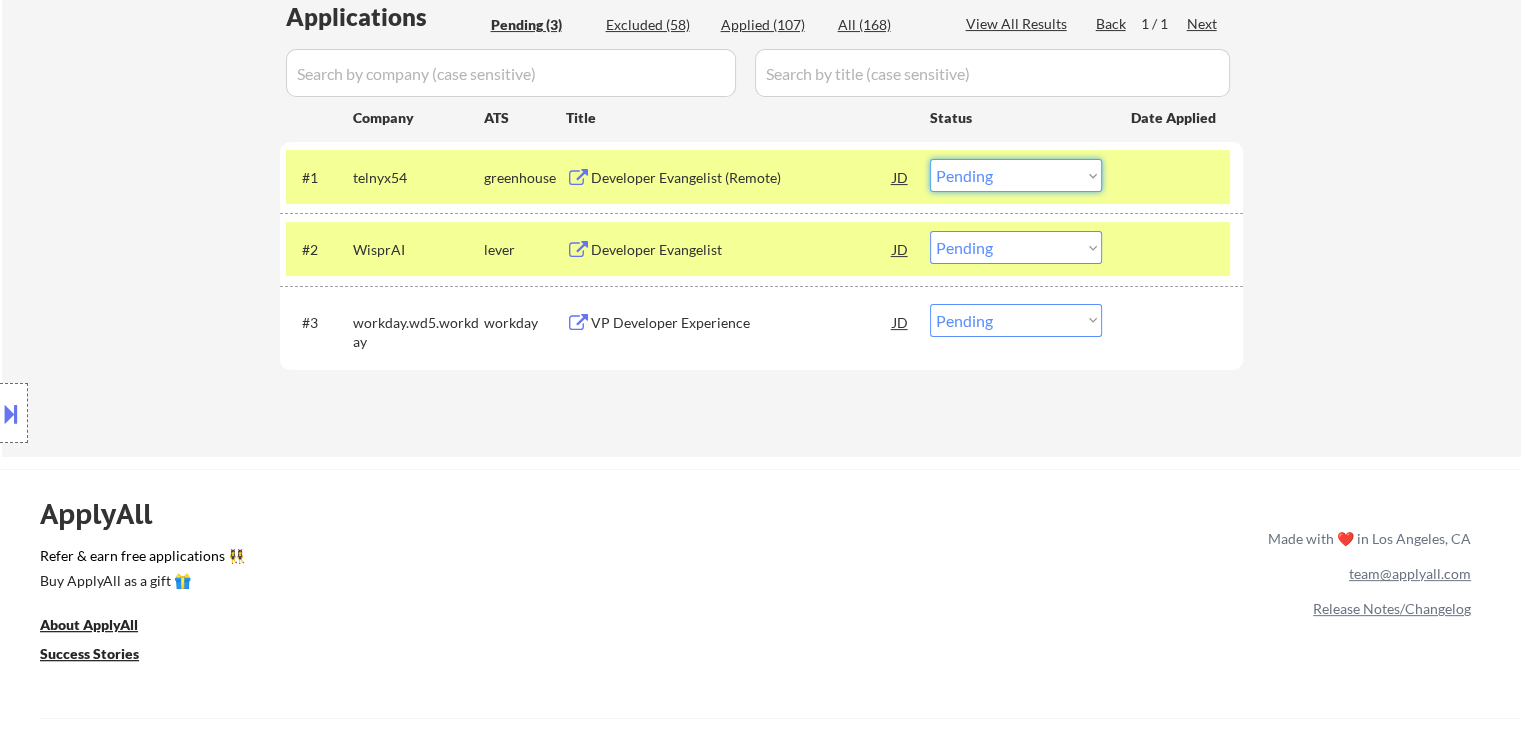 select on ""applied"" 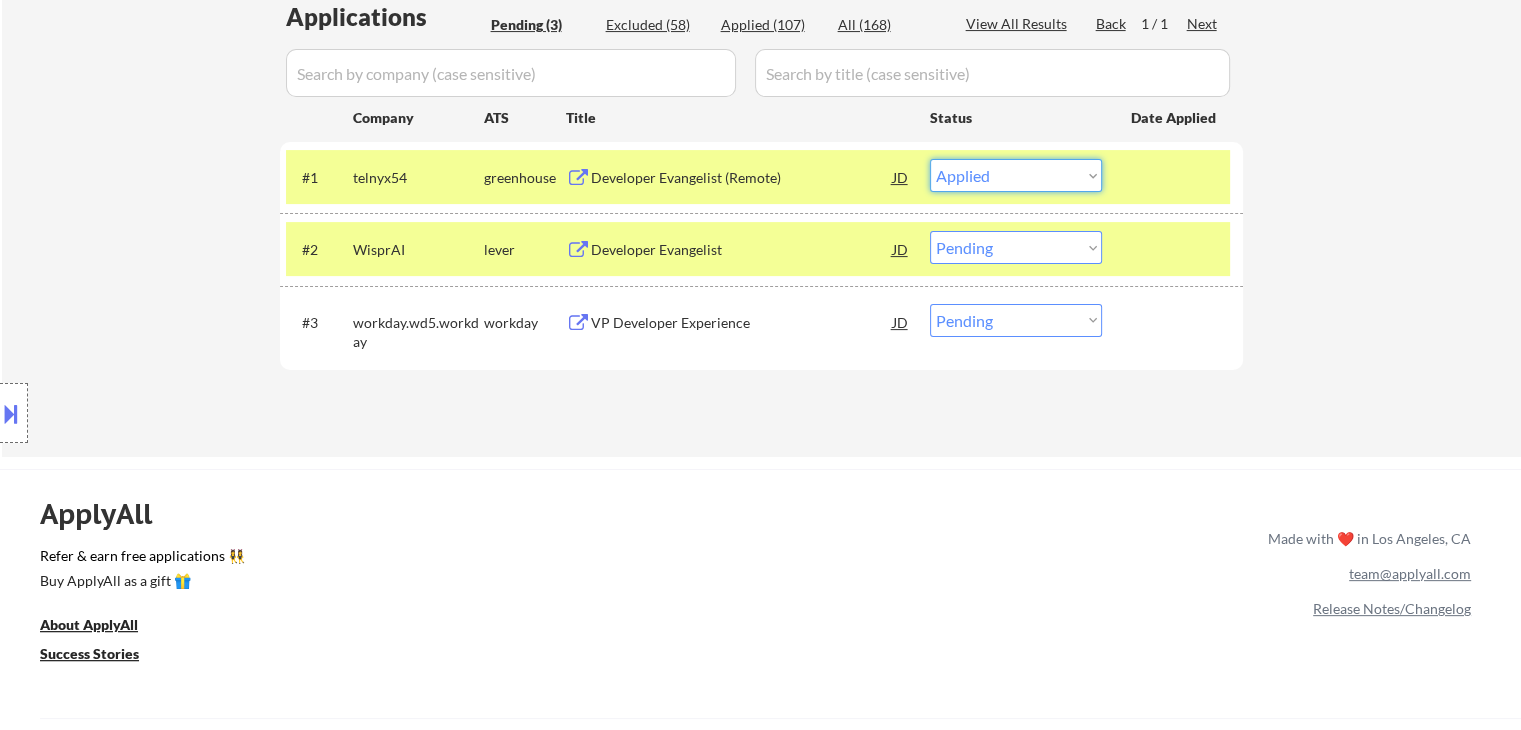 click on "Choose an option... Pending Applied Excluded (Questions) Excluded (Expired) Excluded (Location) Excluded (Bad Match) Excluded (Blocklist) Excluded (Salary) Excluded (Other)" at bounding box center [1016, 175] 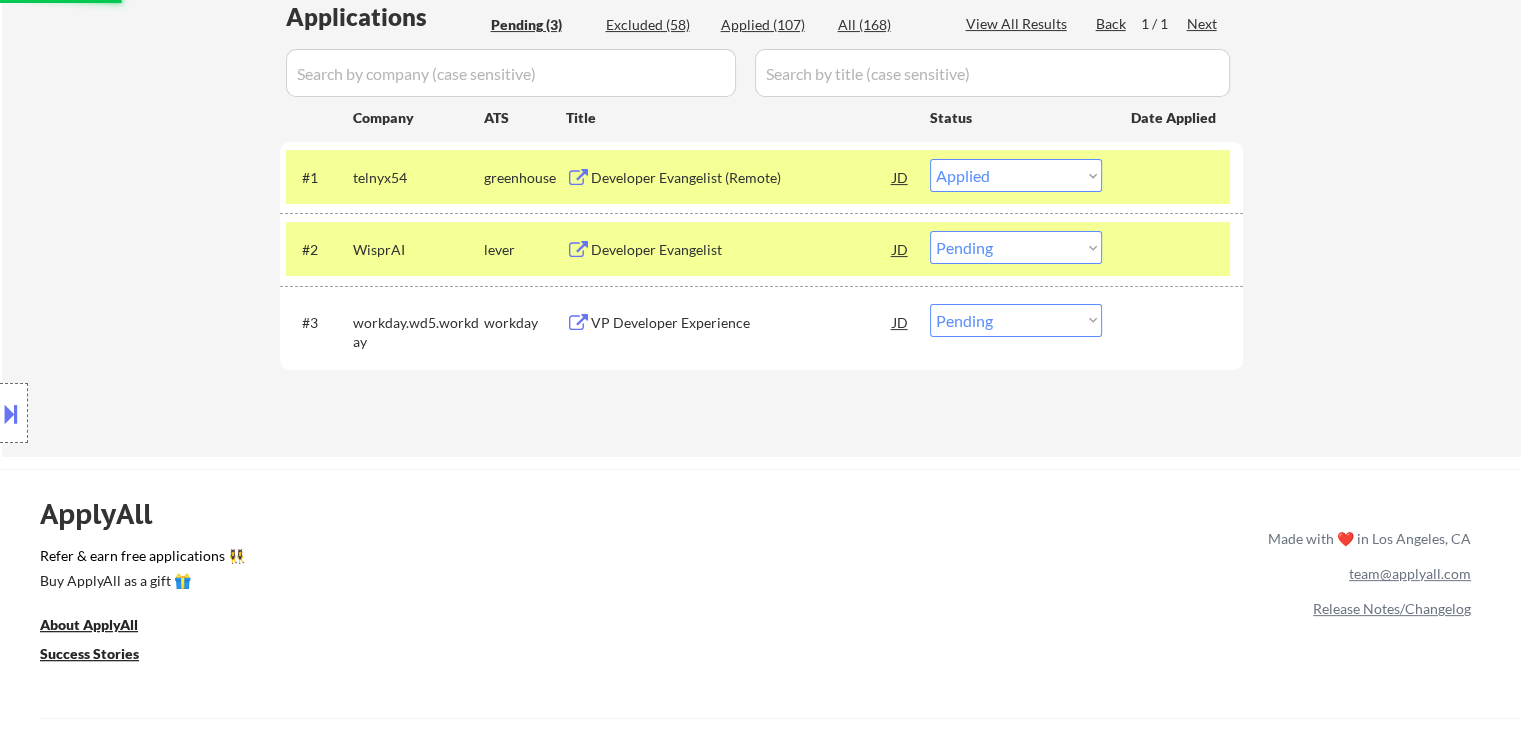 click on "Choose an option... Pending Applied Excluded (Questions) Excluded (Expired) Excluded (Location) Excluded (Bad Match) Excluded (Blocklist) Excluded (Salary) Excluded (Other)" at bounding box center (1016, 247) 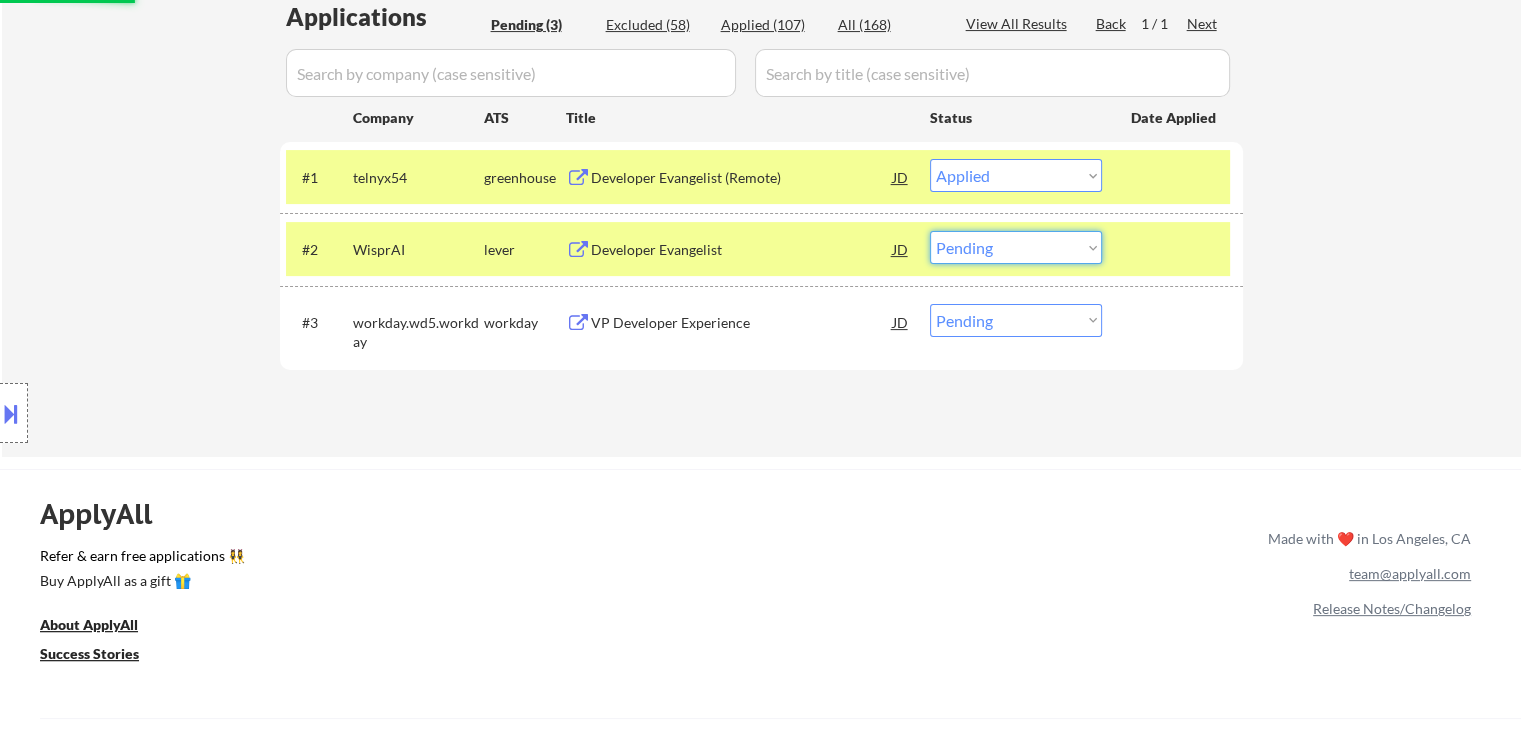 select on ""applied"" 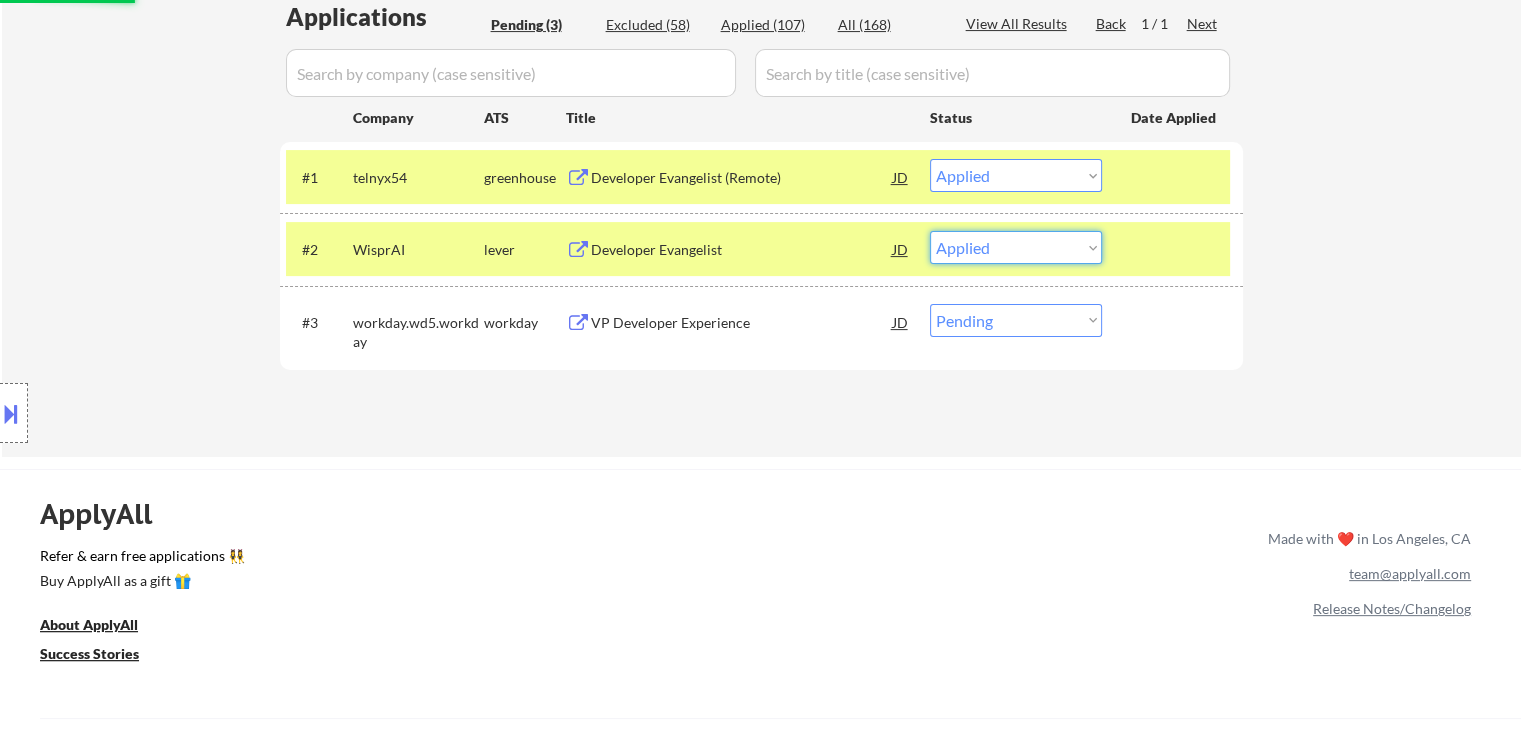 click on "Choose an option... Pending Applied Excluded (Questions) Excluded (Expired) Excluded (Location) Excluded (Bad Match) Excluded (Blocklist) Excluded (Salary) Excluded (Other)" at bounding box center [1016, 247] 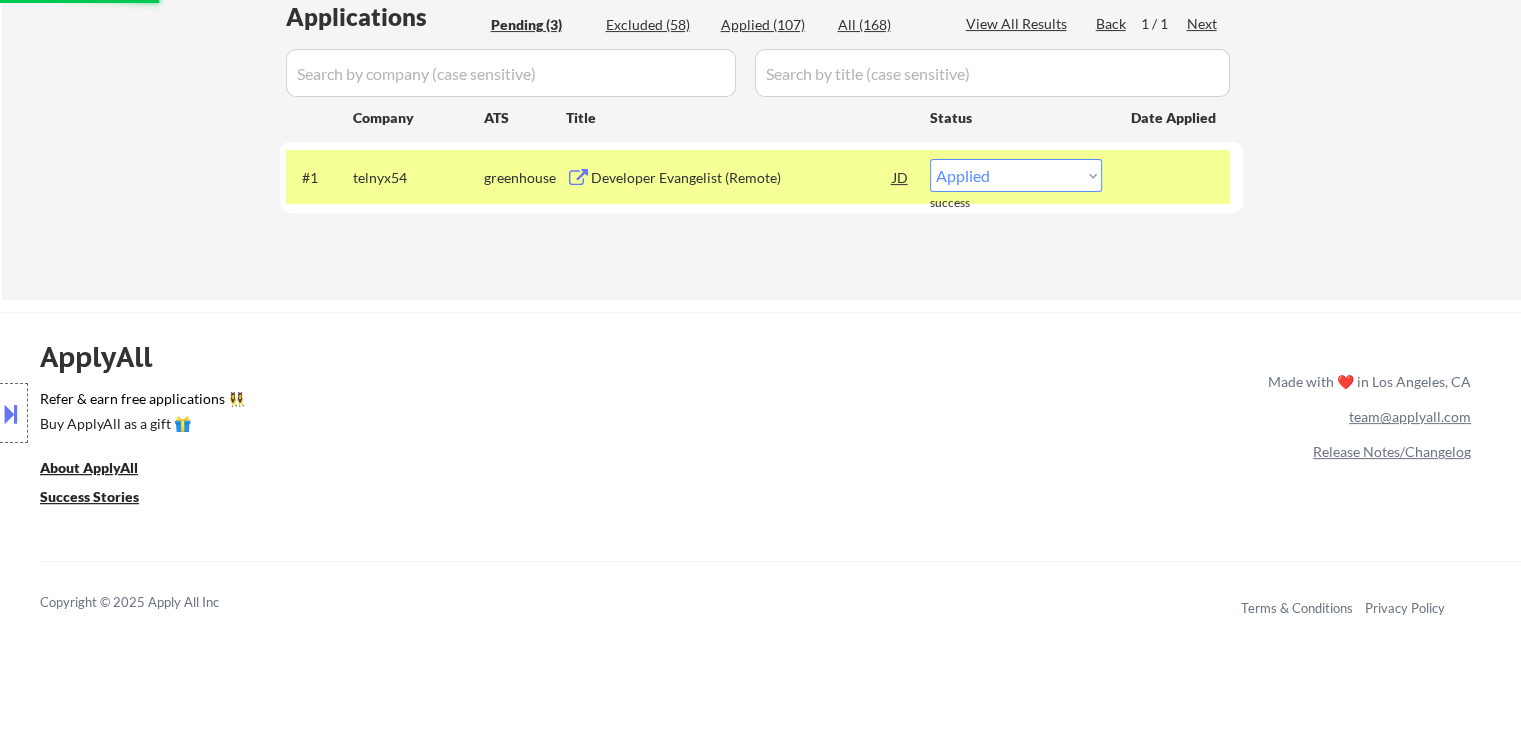 select on ""pending"" 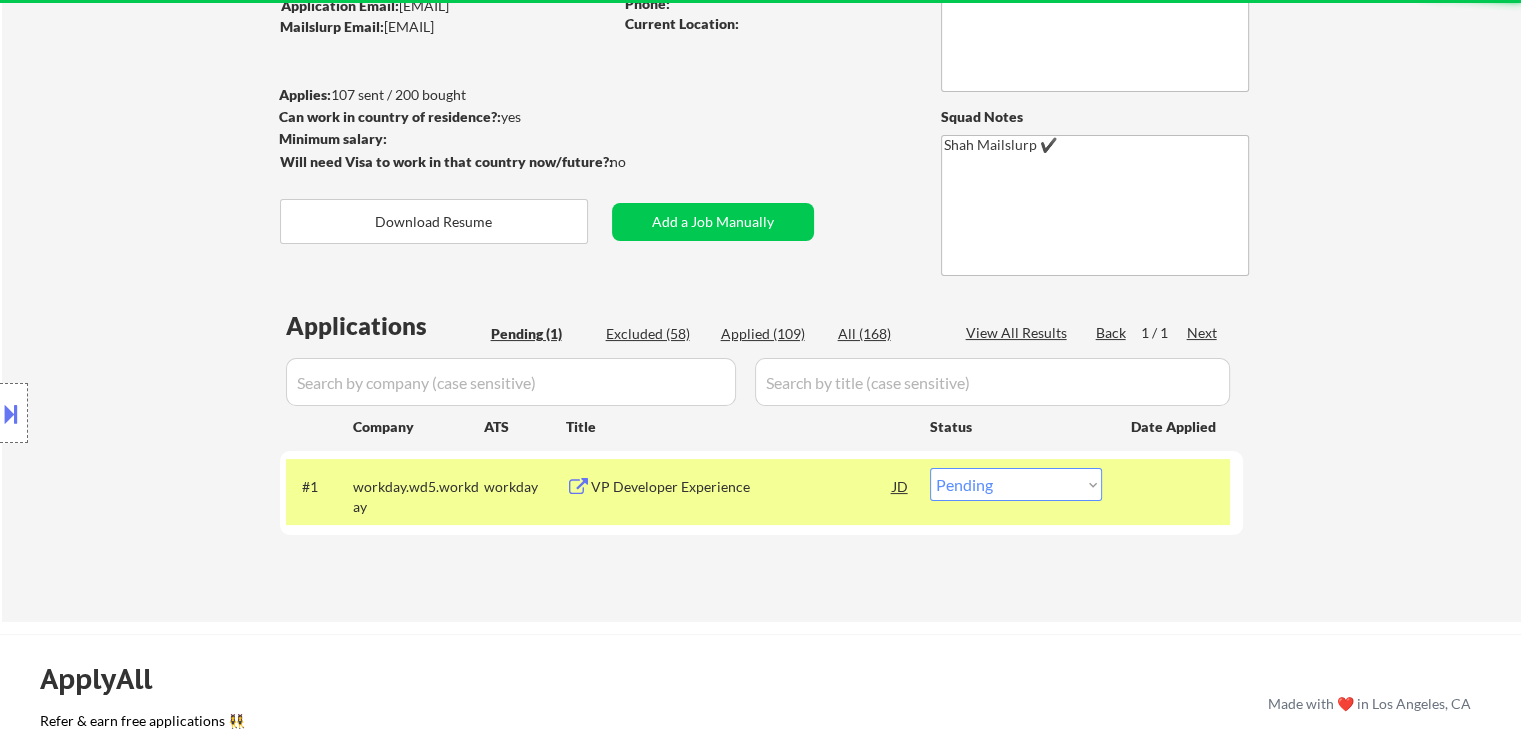 scroll, scrollTop: 100, scrollLeft: 0, axis: vertical 